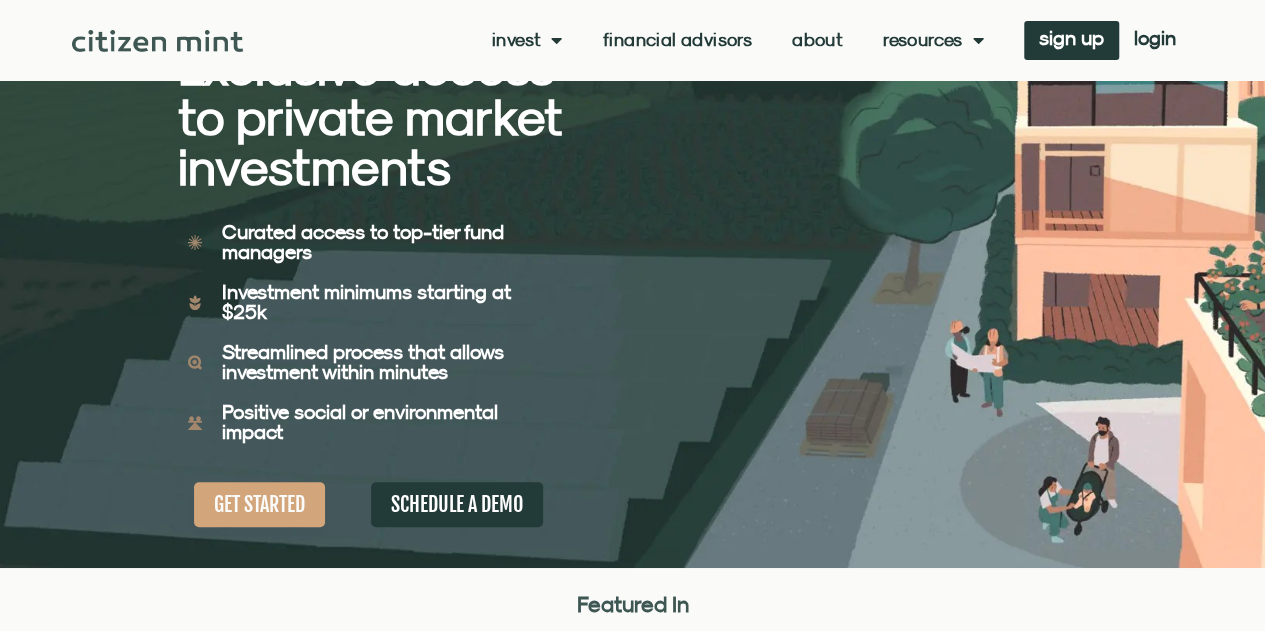 scroll, scrollTop: 205, scrollLeft: 0, axis: vertical 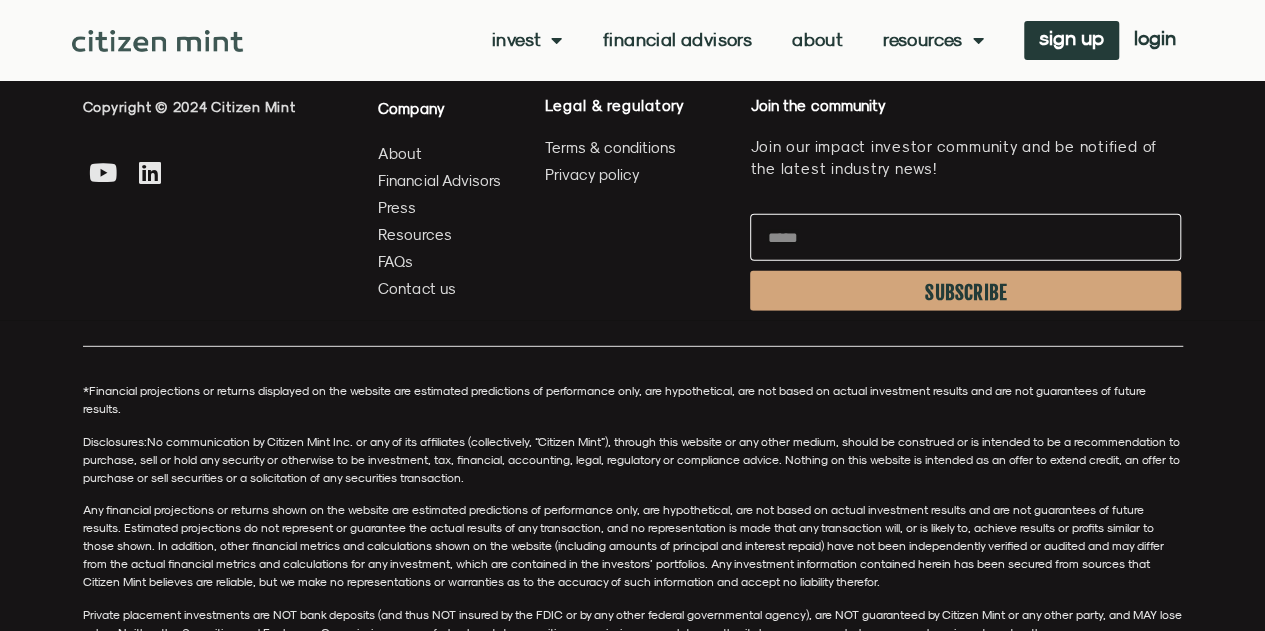 click on "Contact us" at bounding box center (416, 288) 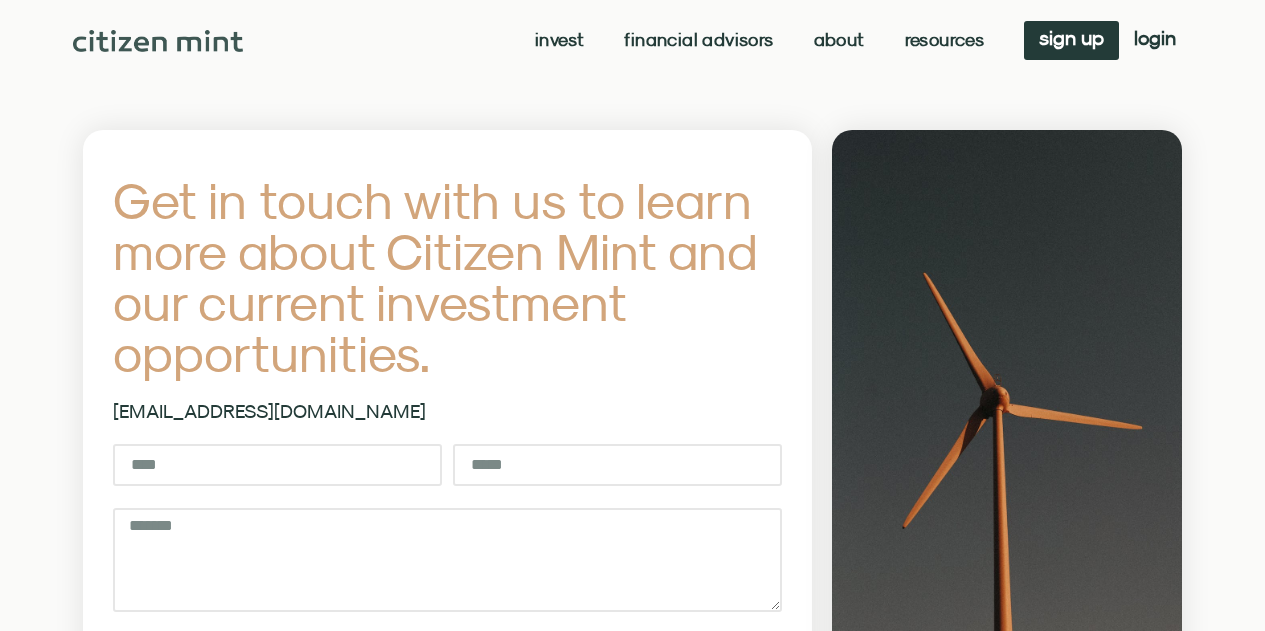 scroll, scrollTop: 0, scrollLeft: 0, axis: both 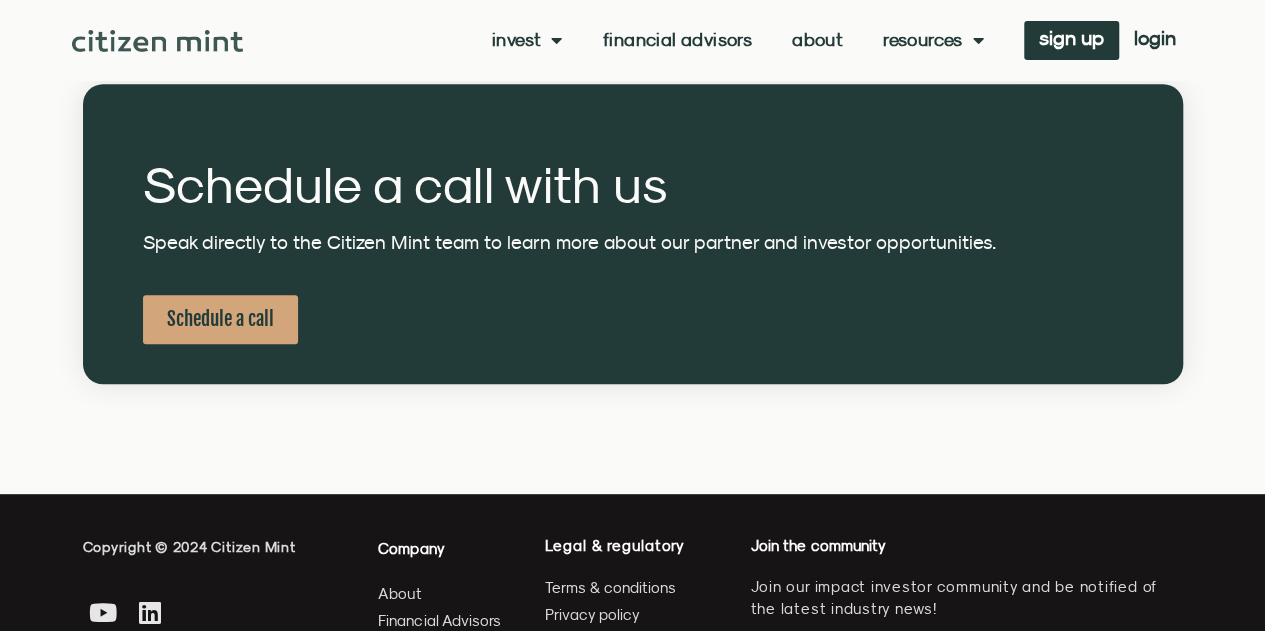 click on "Schedule a call" at bounding box center (220, 319) 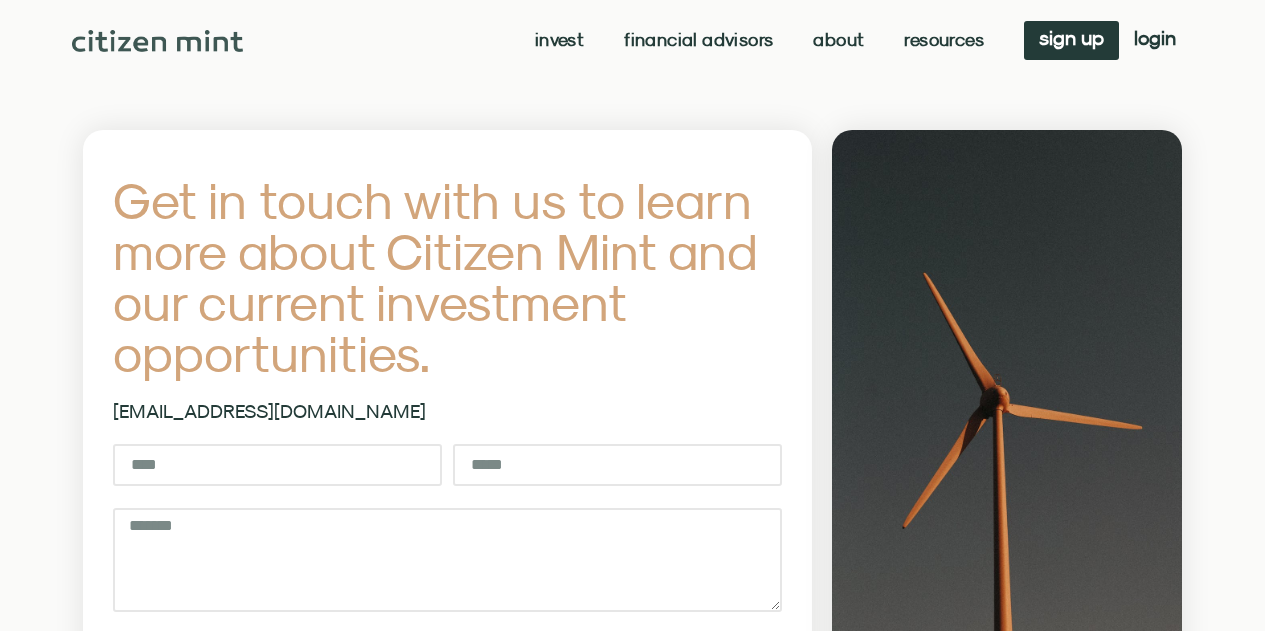 scroll, scrollTop: 827, scrollLeft: 0, axis: vertical 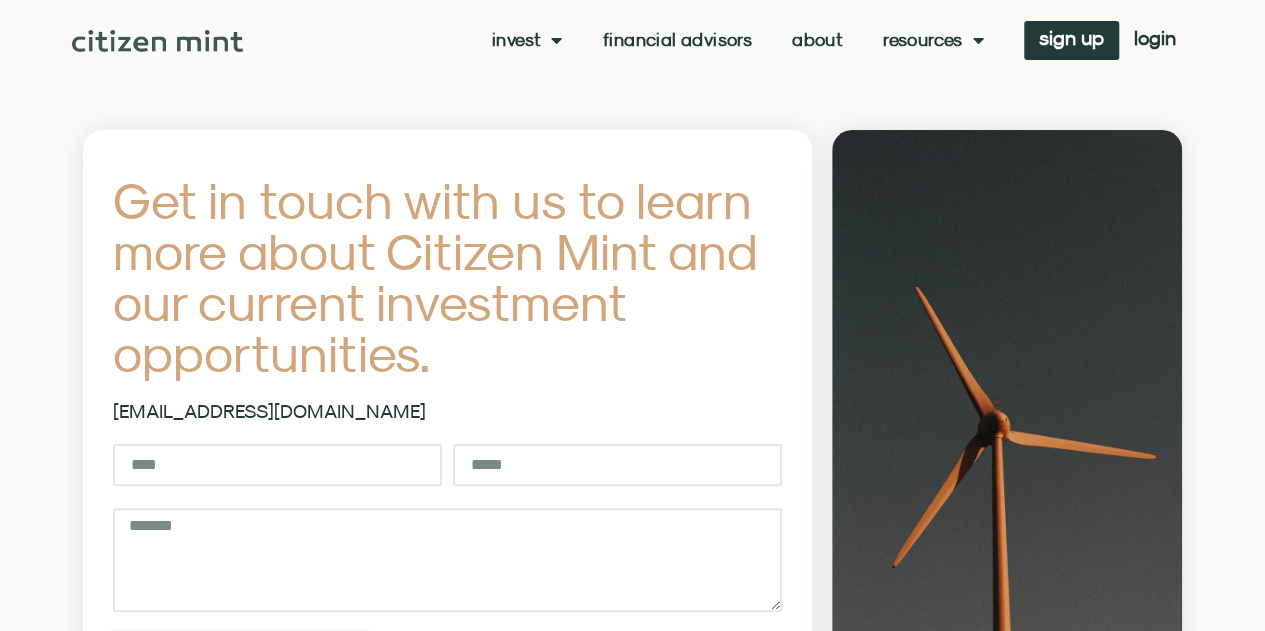click 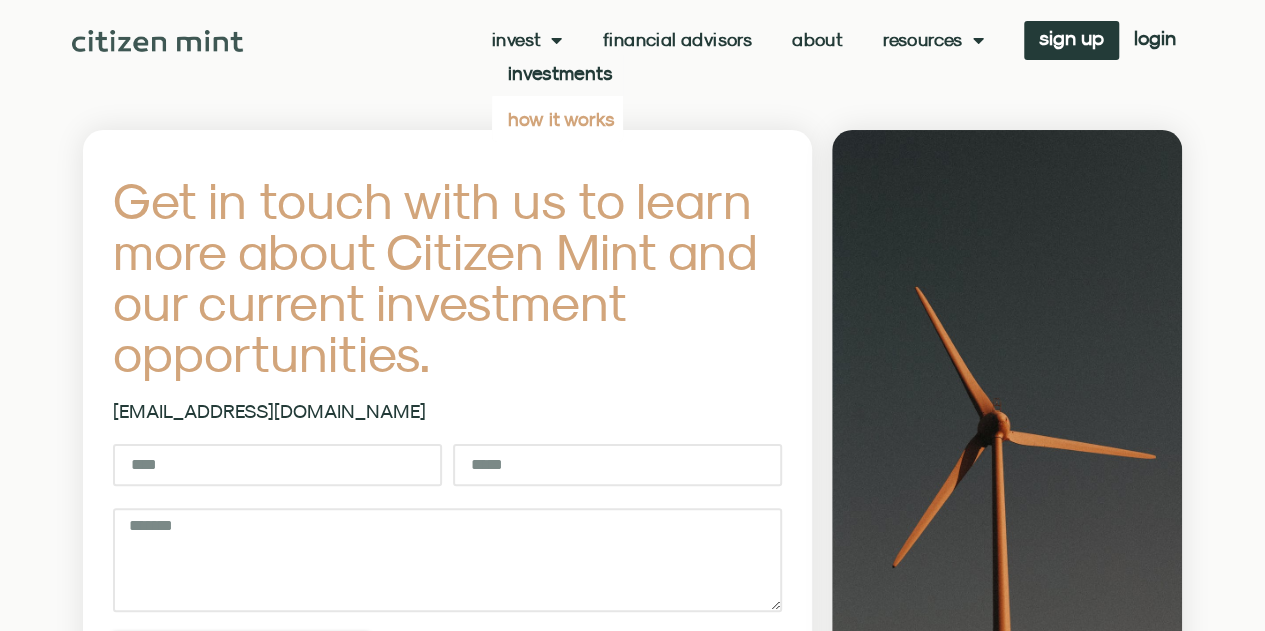 click on "how it works" 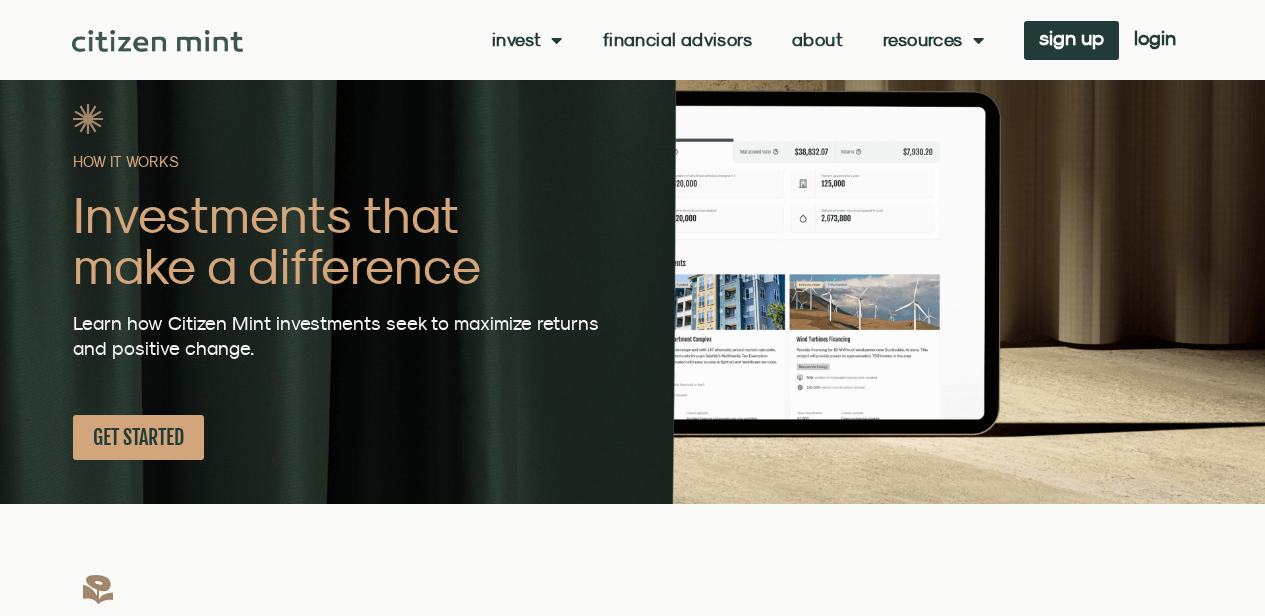 scroll, scrollTop: 427, scrollLeft: 0, axis: vertical 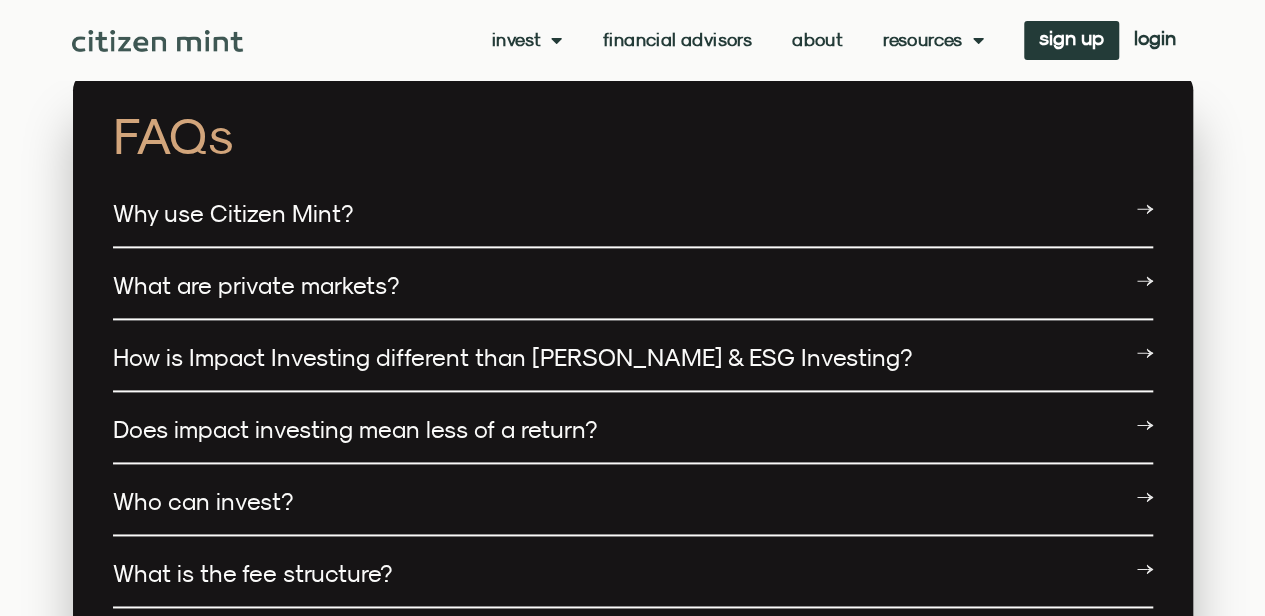click on "Does impact investing mean less of a return?" at bounding box center [355, 429] 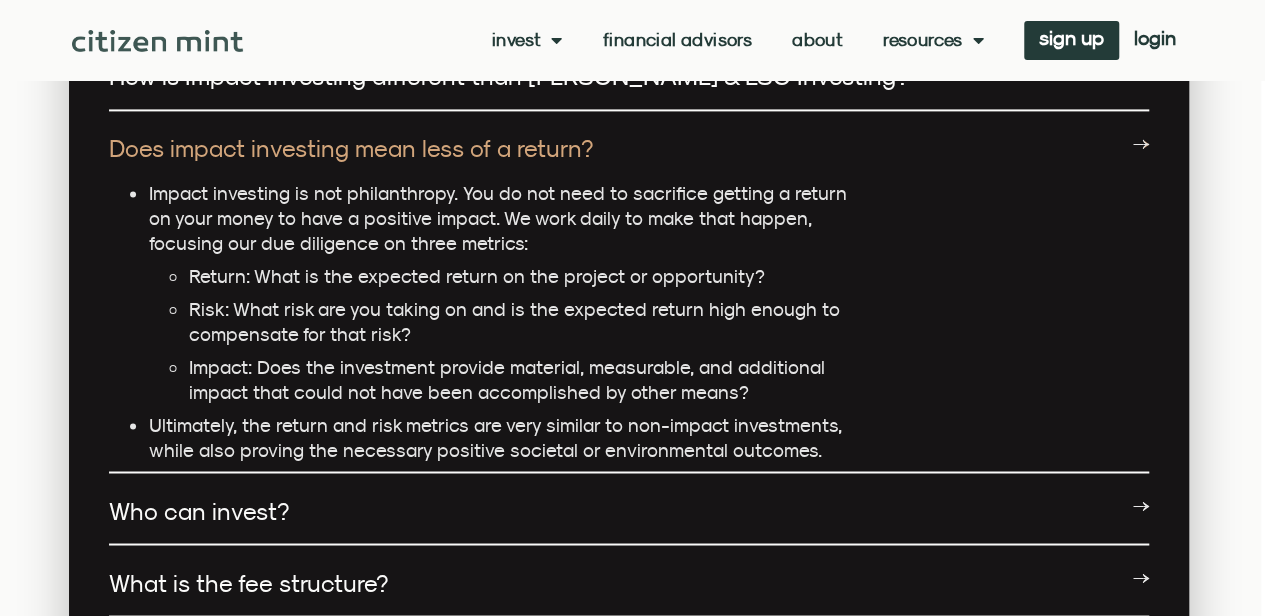 scroll, scrollTop: 5270, scrollLeft: 4, axis: both 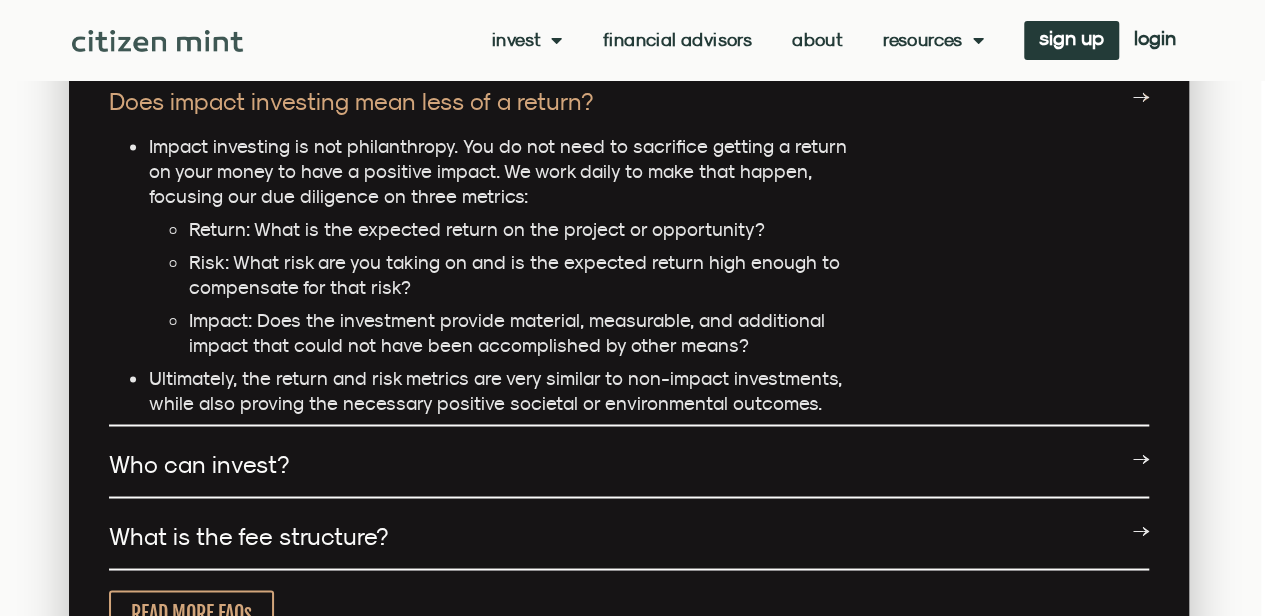 click on "Who can invest?" at bounding box center (629, 464) 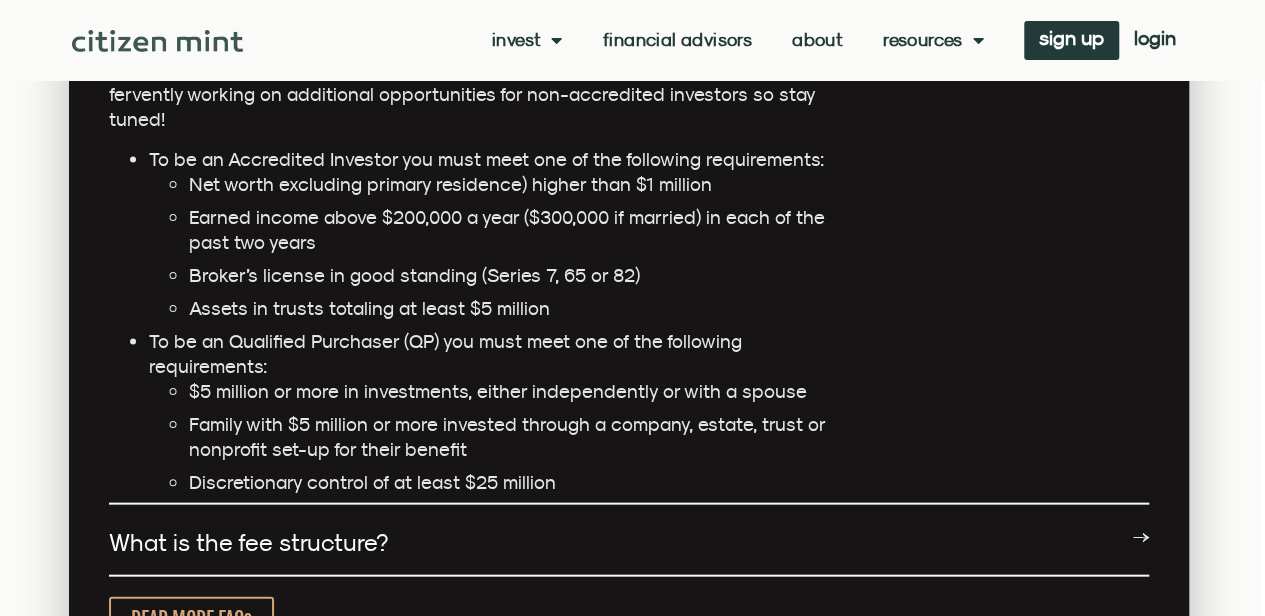 scroll, scrollTop: 5733, scrollLeft: 4, axis: both 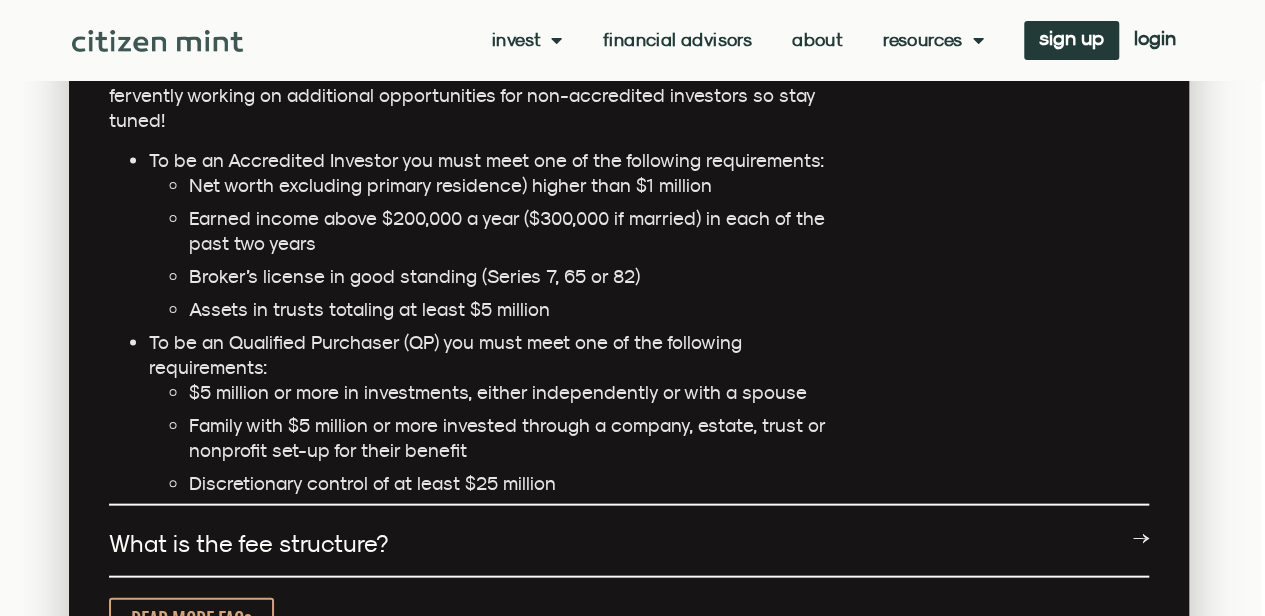 click on "What is the fee structure?" at bounding box center [629, 544] 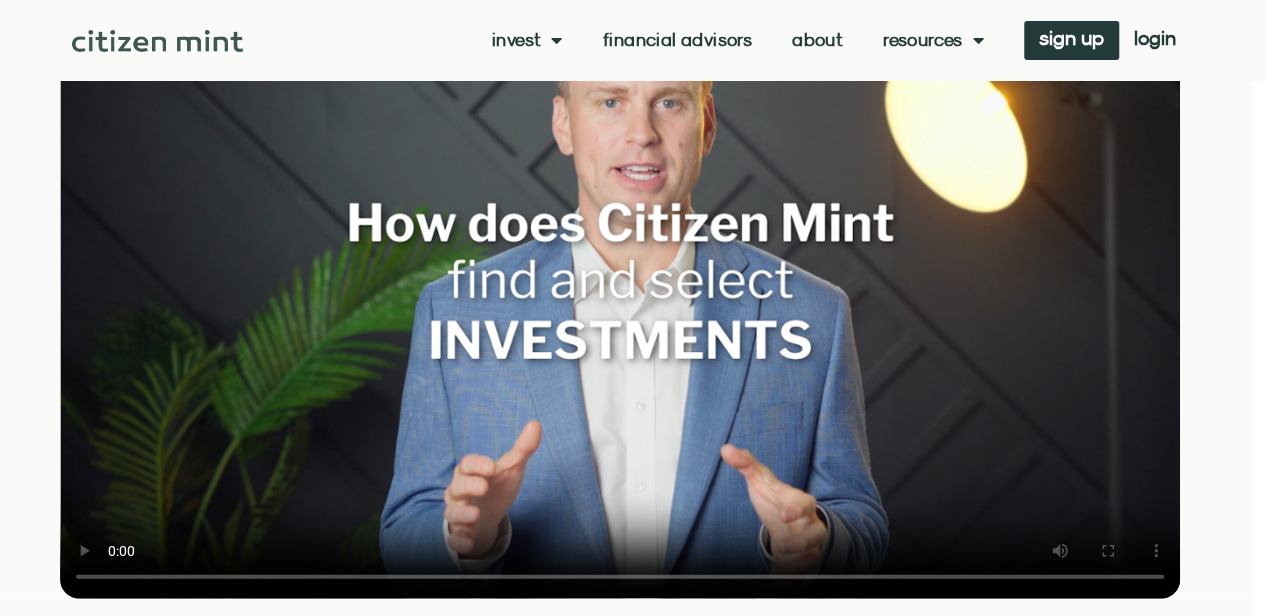 scroll, scrollTop: 2255, scrollLeft: 13, axis: both 